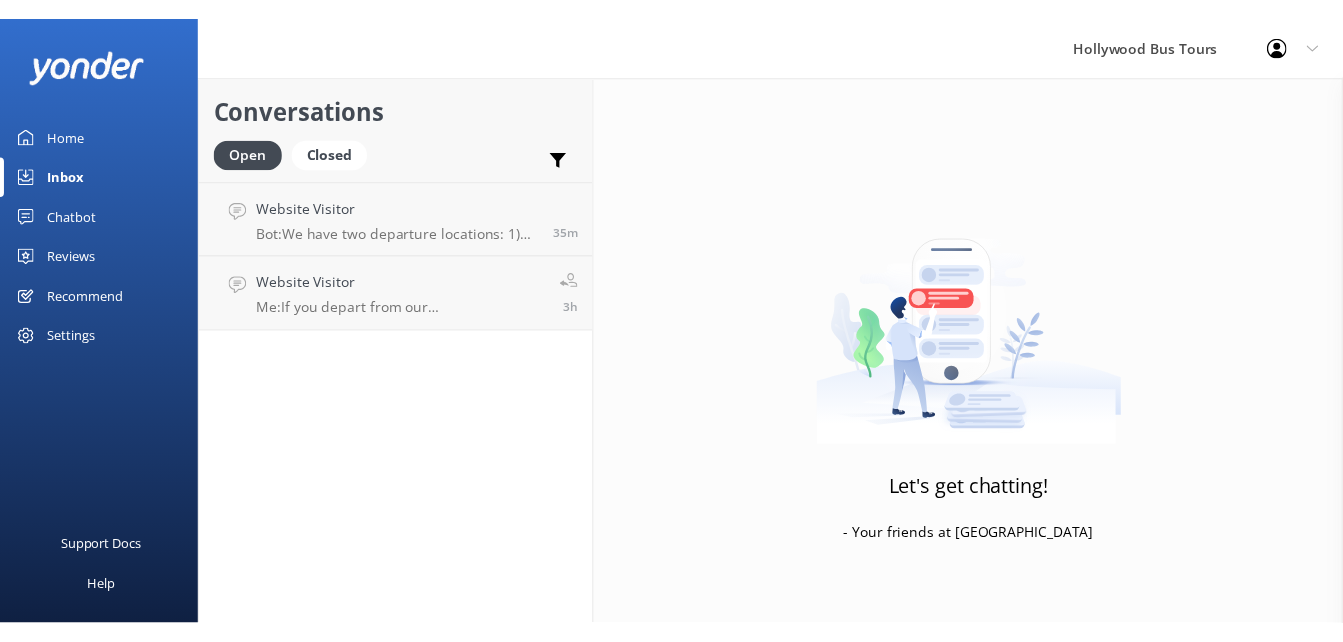 scroll, scrollTop: 0, scrollLeft: 0, axis: both 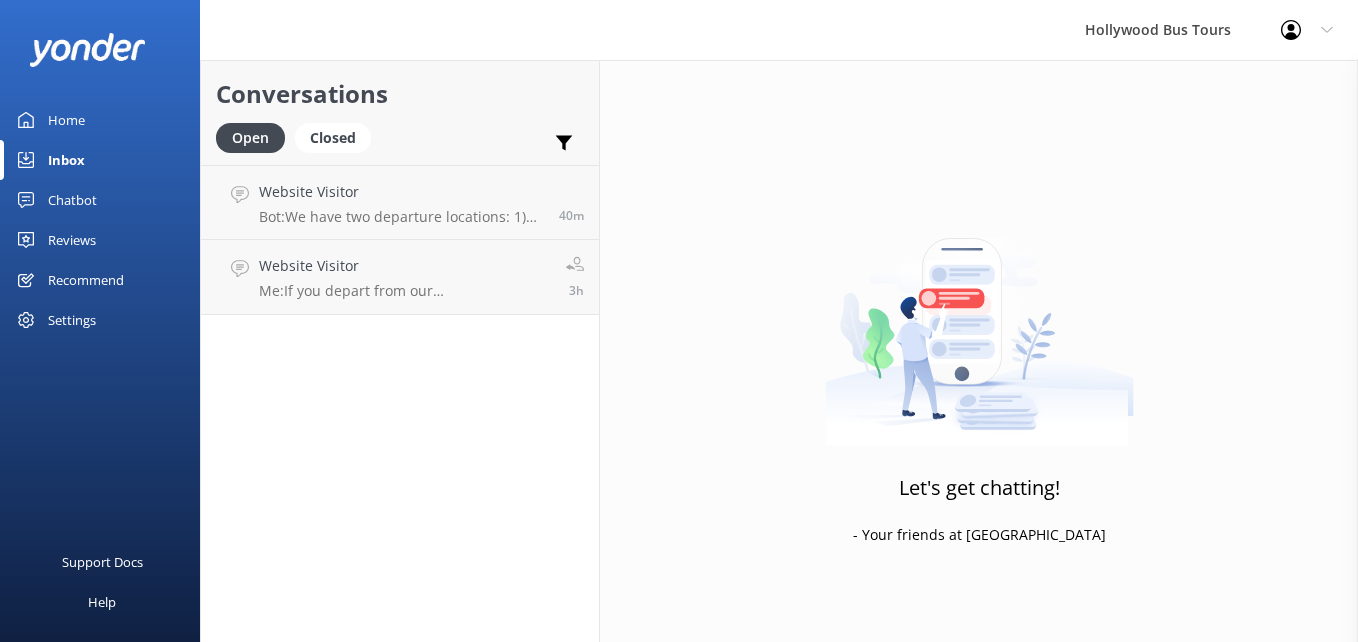click on "Home" at bounding box center (66, 120) 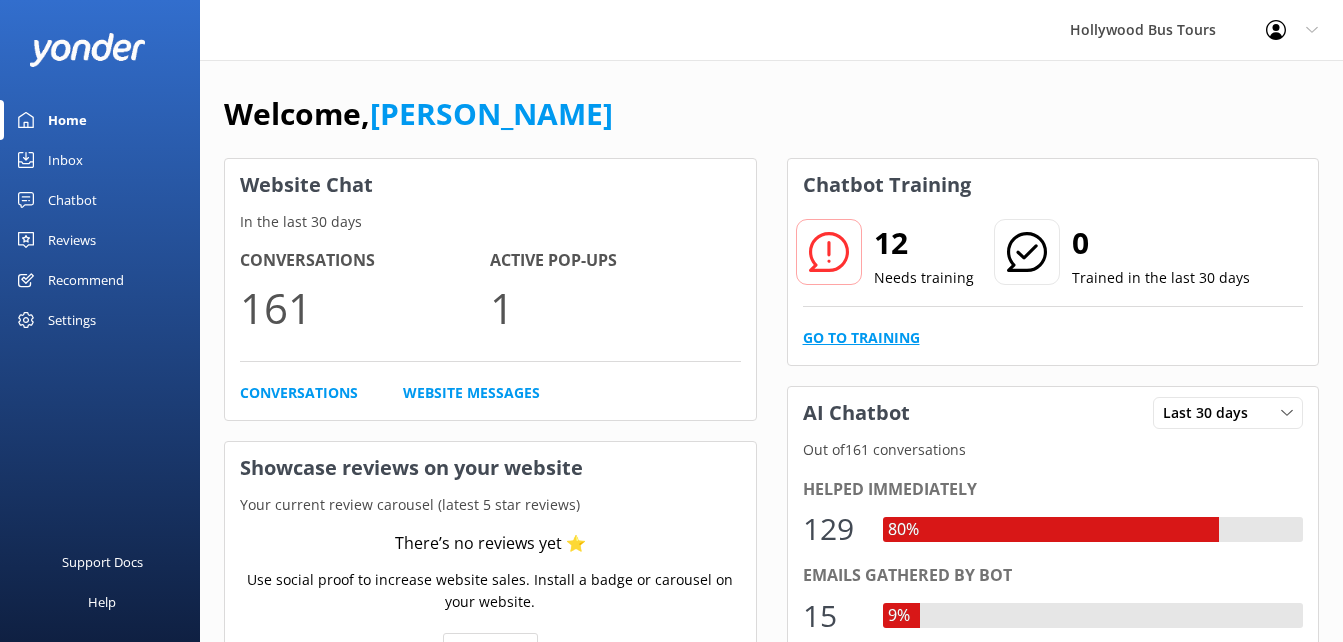 click on "Go to Training" at bounding box center (861, 338) 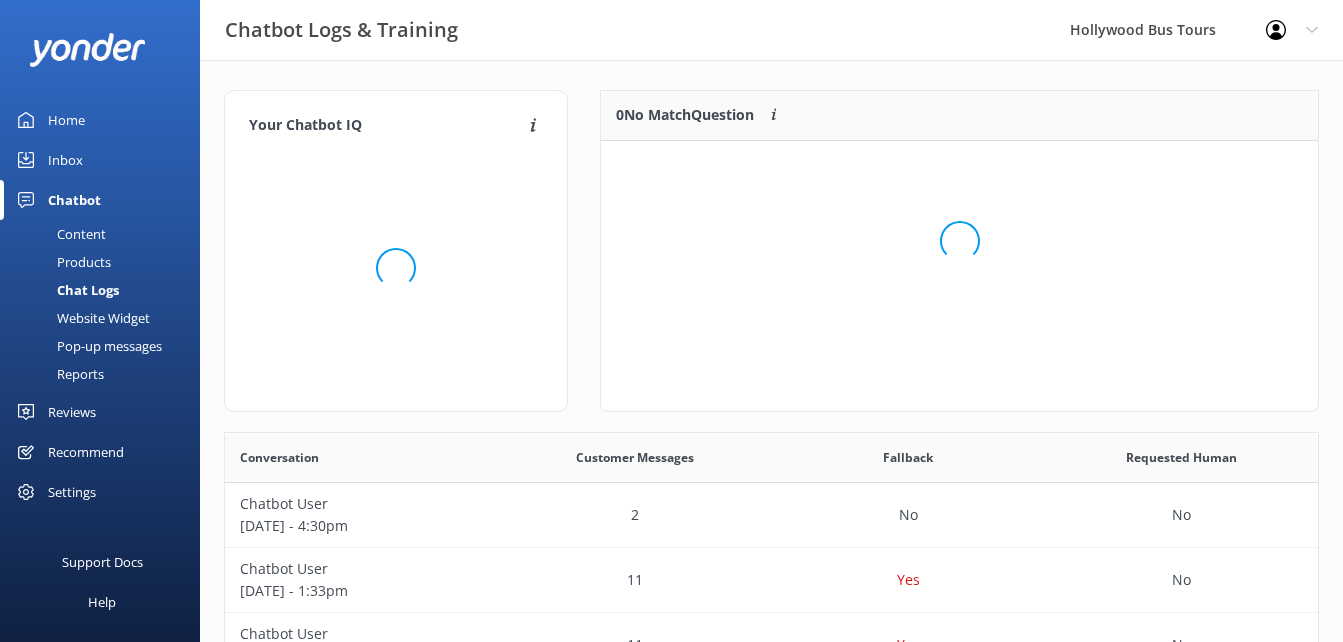 scroll, scrollTop: 16, scrollLeft: 16, axis: both 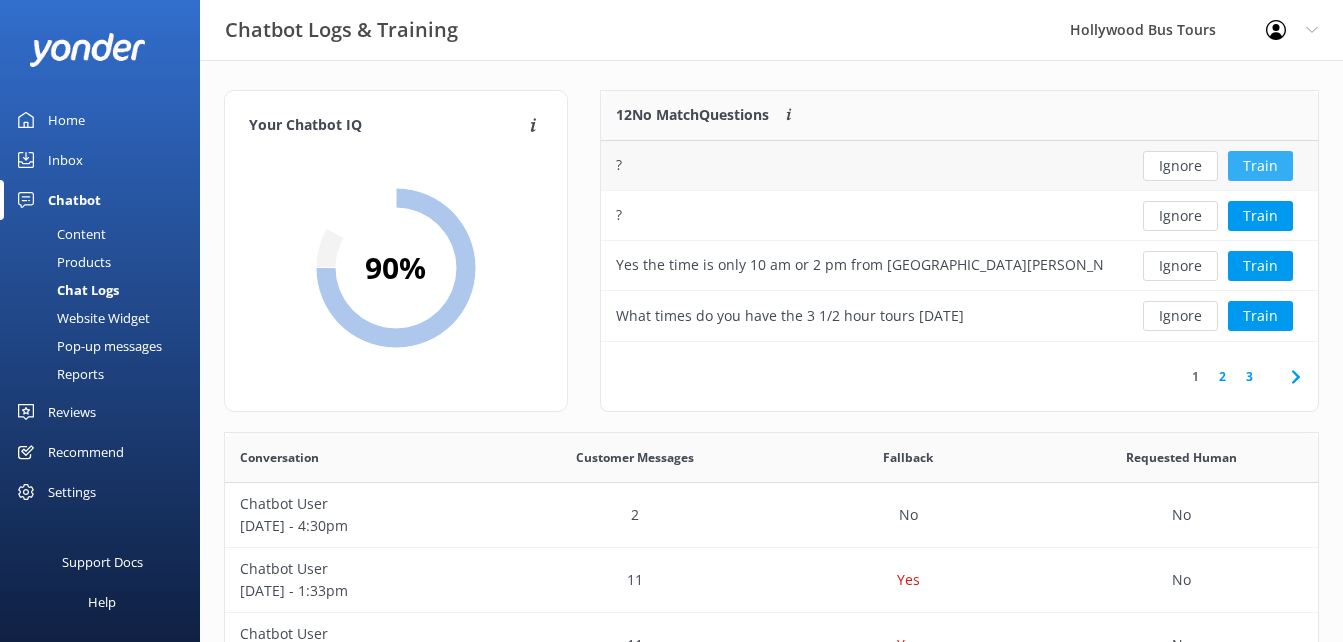 click on "Train" at bounding box center [1260, 166] 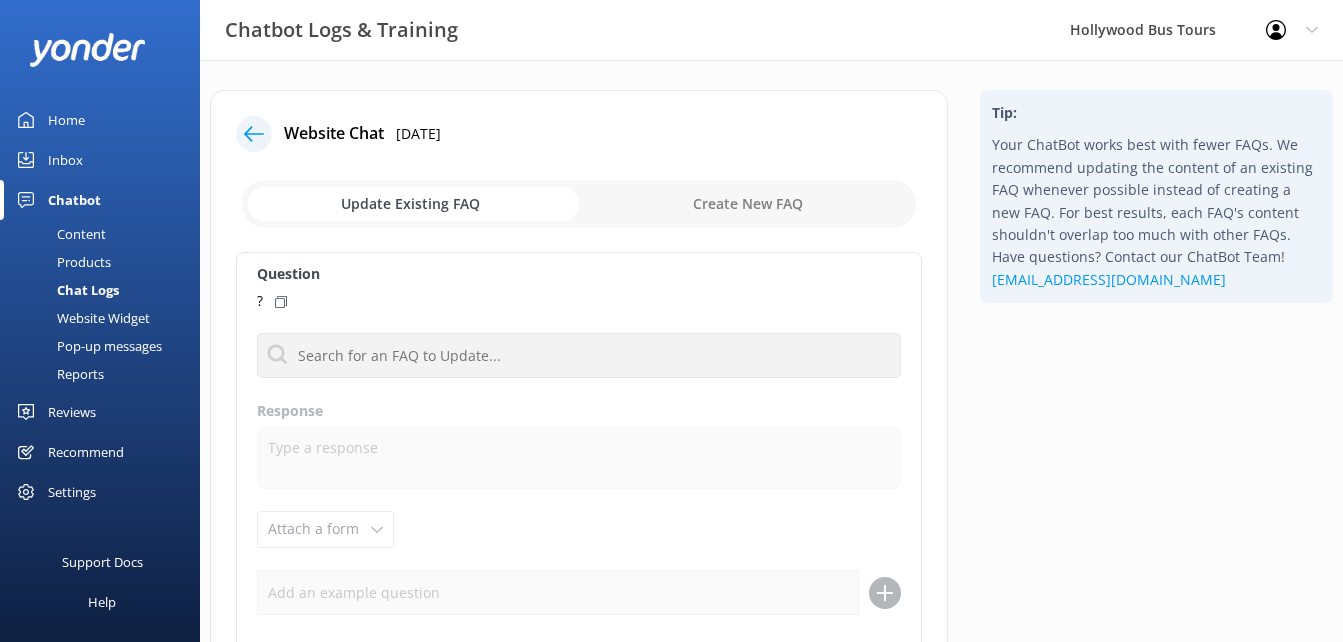 click at bounding box center (254, 134) 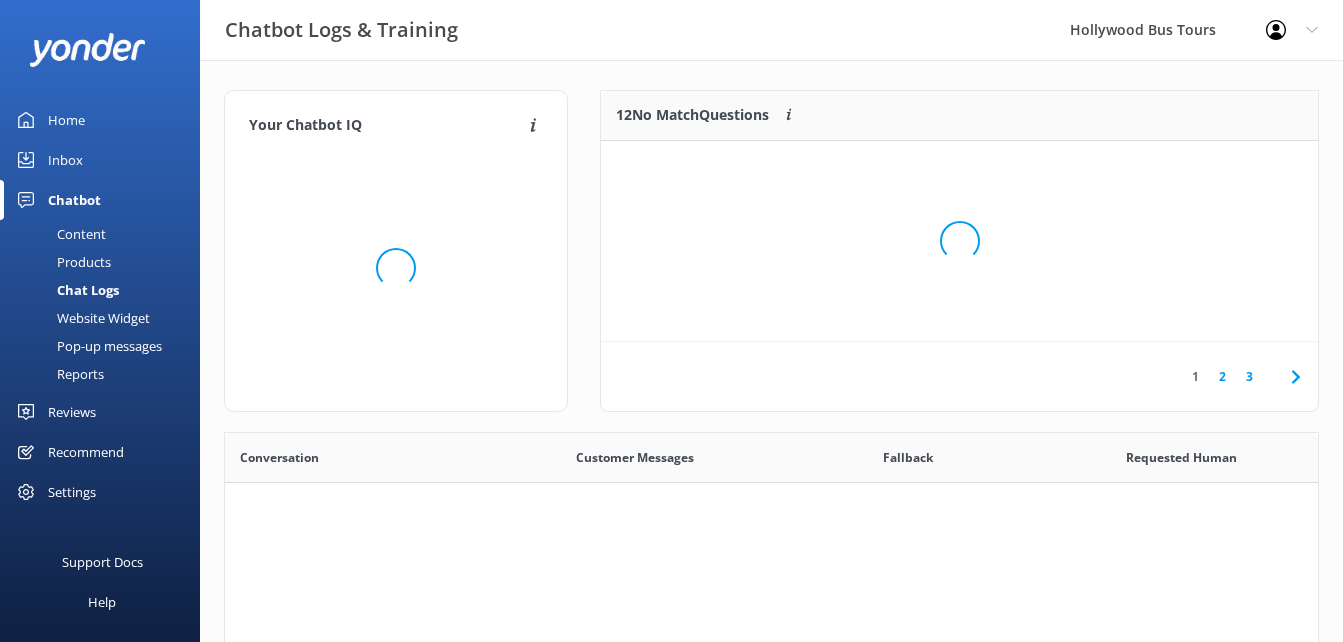 scroll, scrollTop: 16, scrollLeft: 16, axis: both 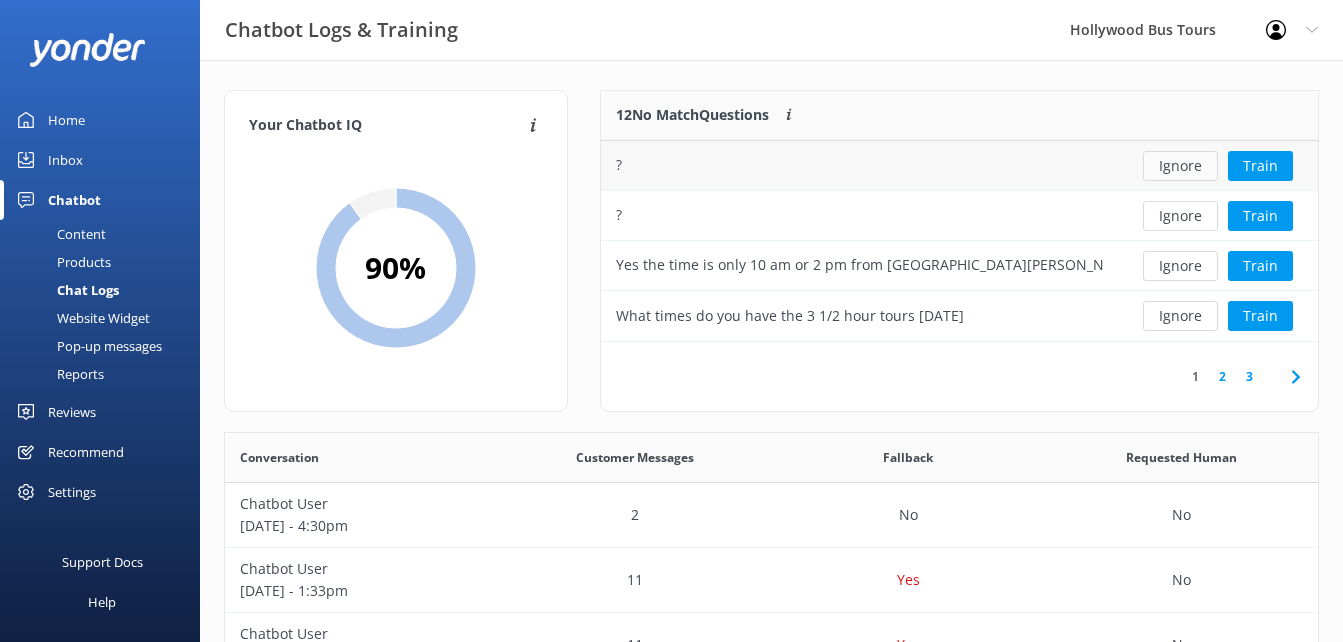 click on "Ignore" at bounding box center [1180, 166] 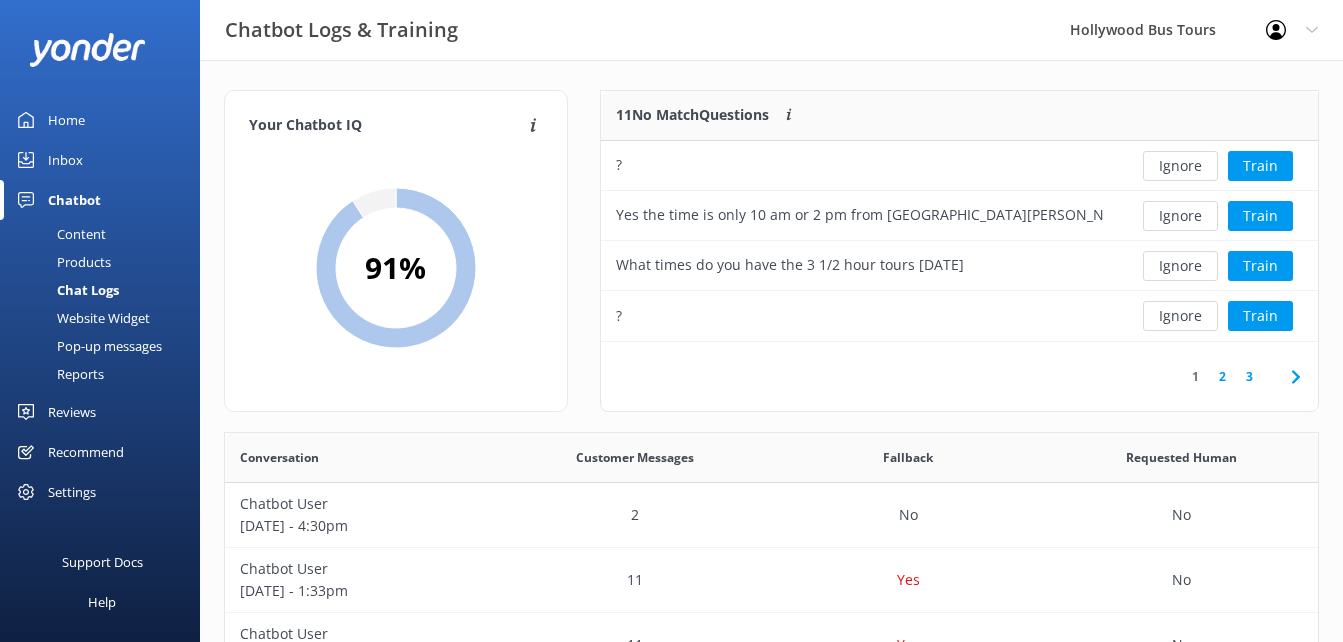 click on "Ignore" at bounding box center [1180, 166] 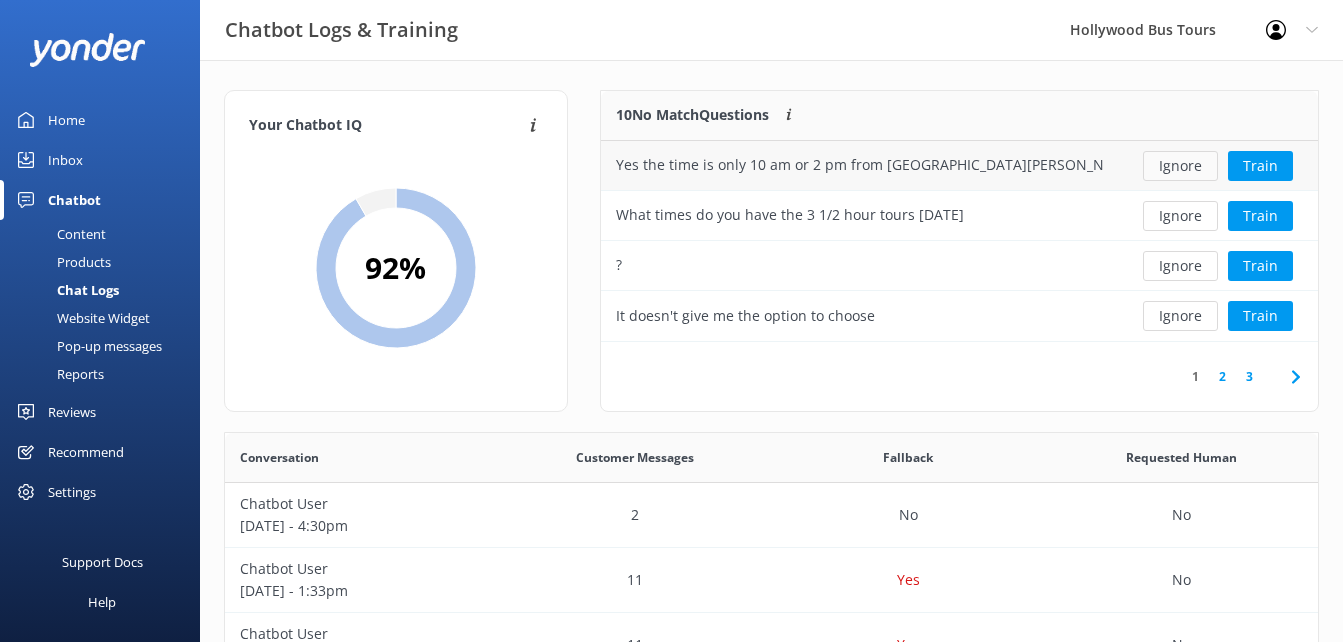click on "Ignore" at bounding box center (1180, 166) 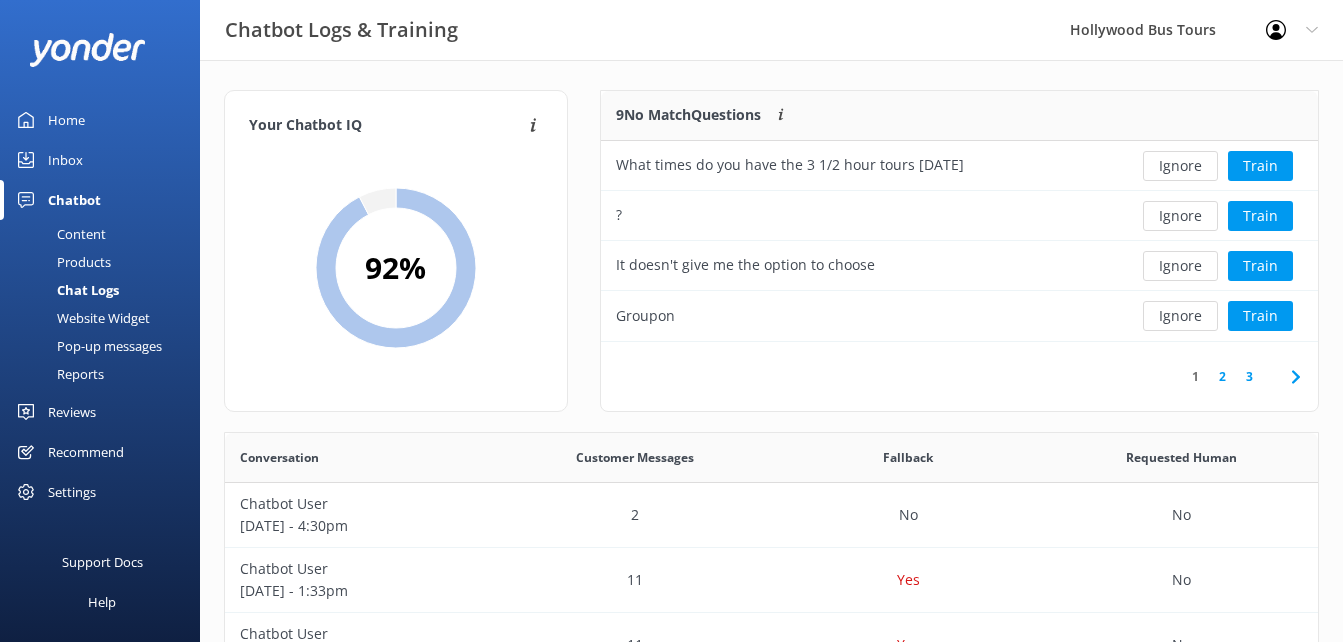 click on "Ignore" at bounding box center [1180, 166] 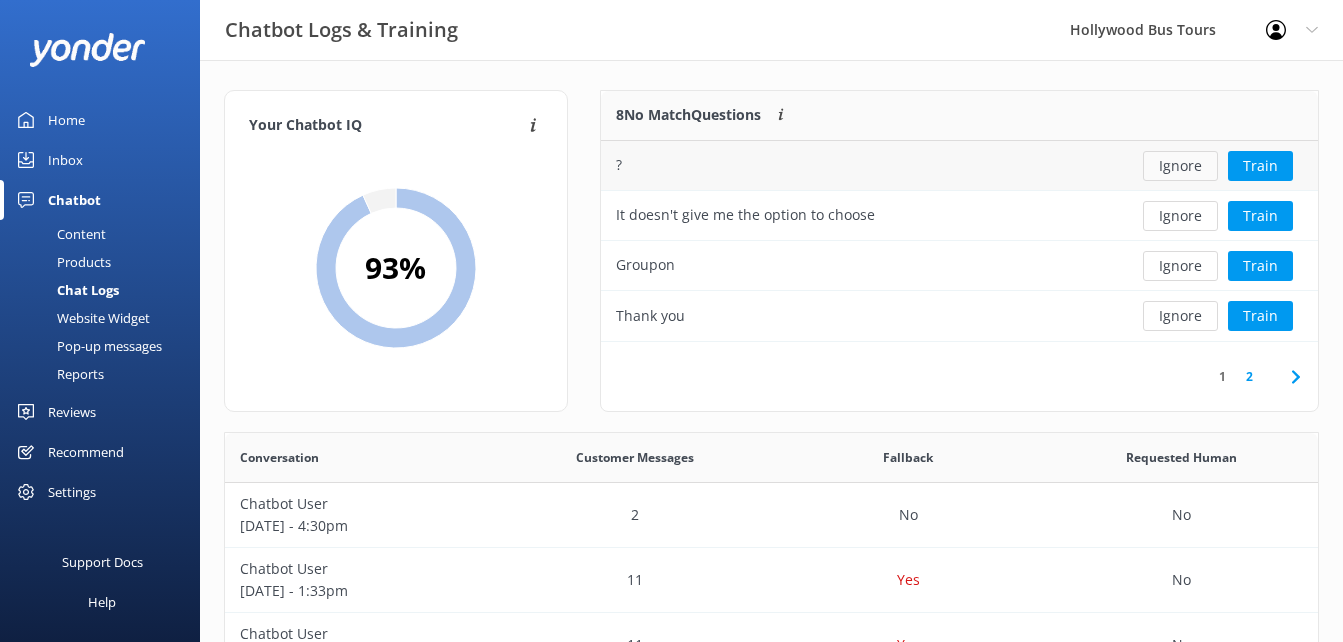 click on "Ignore" at bounding box center [1180, 166] 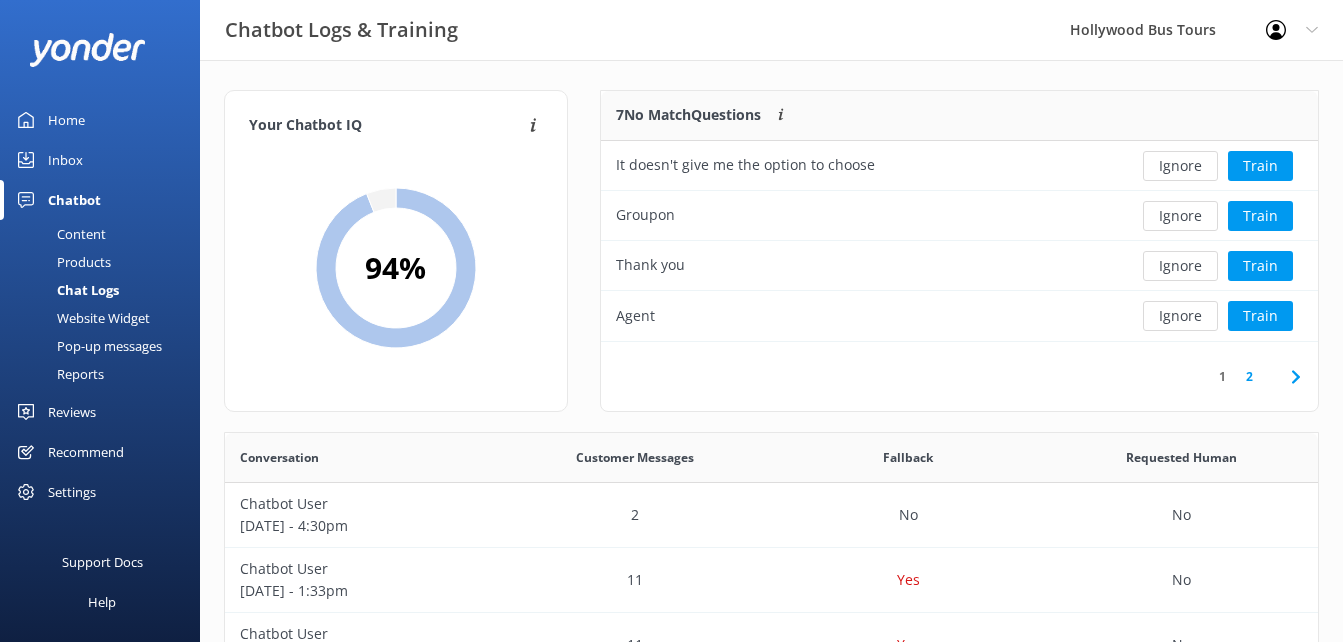 click on "Ignore" at bounding box center (1180, 166) 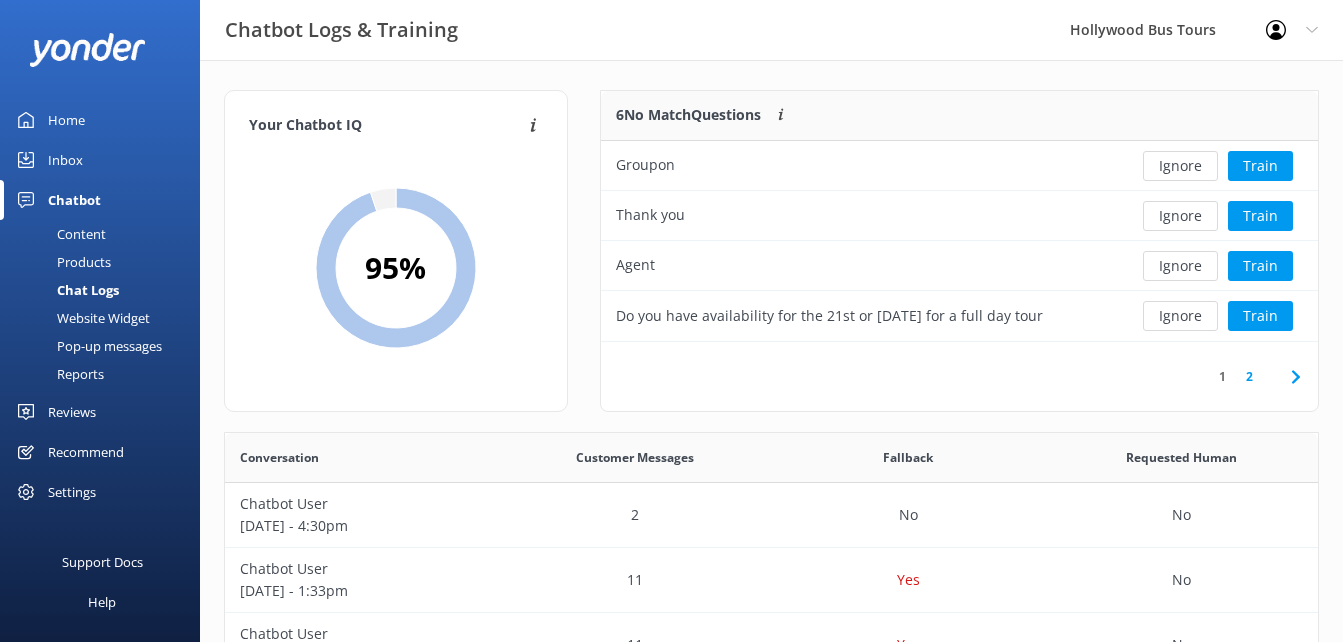 click on "Ignore" at bounding box center (1180, 166) 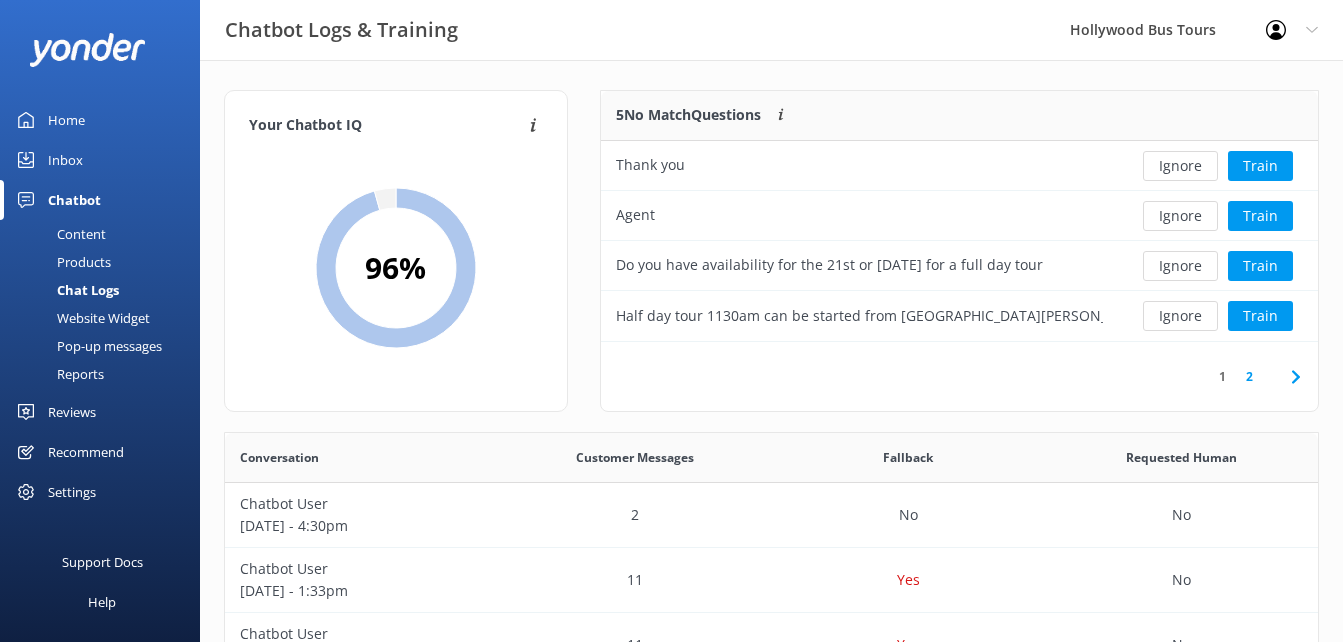 click on "Ignore" at bounding box center (1180, 166) 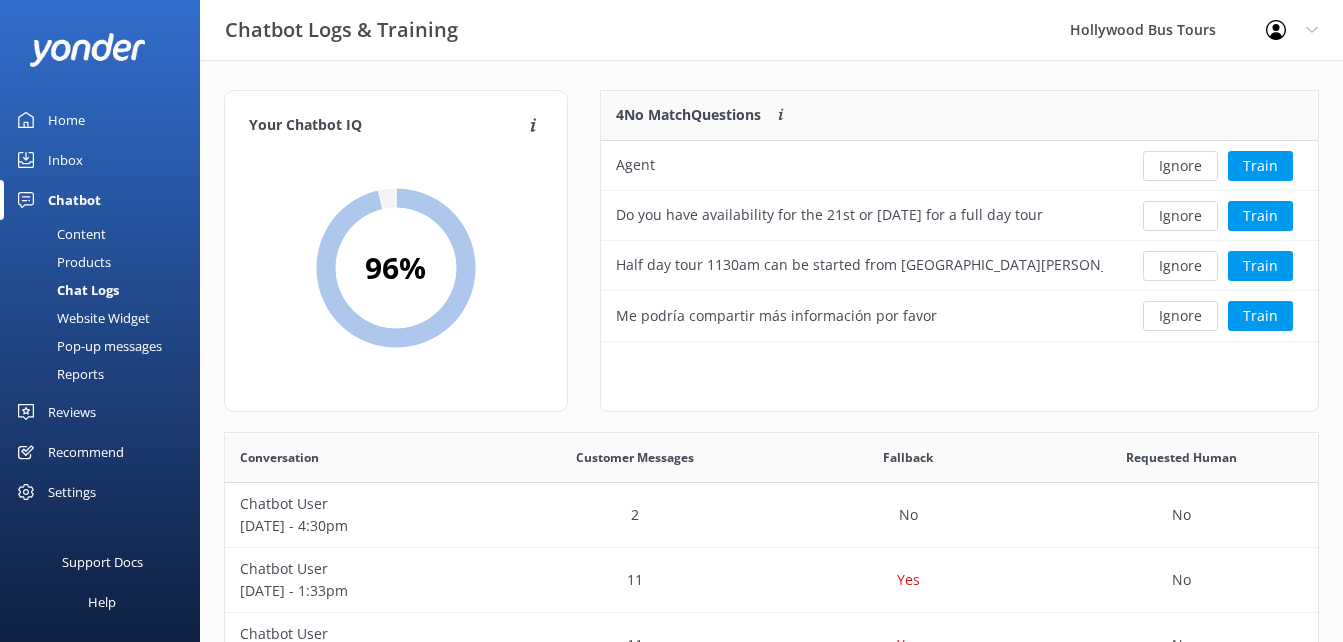 click on "4  No Match Questions Customers sometimes ask questions that don't fully match an existing FAQ. These questions require training to enhance the chatbot's accuracy. Agent Ignore Train Do you have availability for the 21st or [DATE] for a full day tour Ignore Train Half day tour 1130am can be started from [GEOGRAPHIC_DATA][PERSON_NAME]? Ignore Train Me podría compartir más información por favor  Ignore Train" at bounding box center [959, 251] 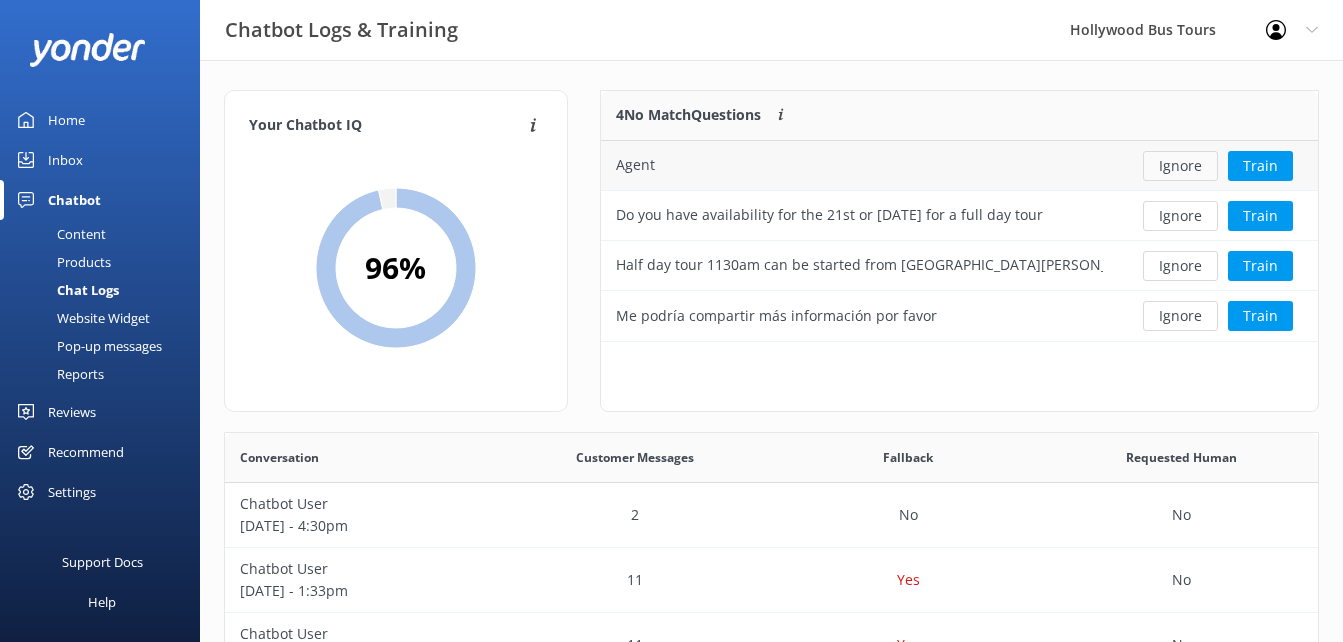 click on "Ignore" at bounding box center [1180, 166] 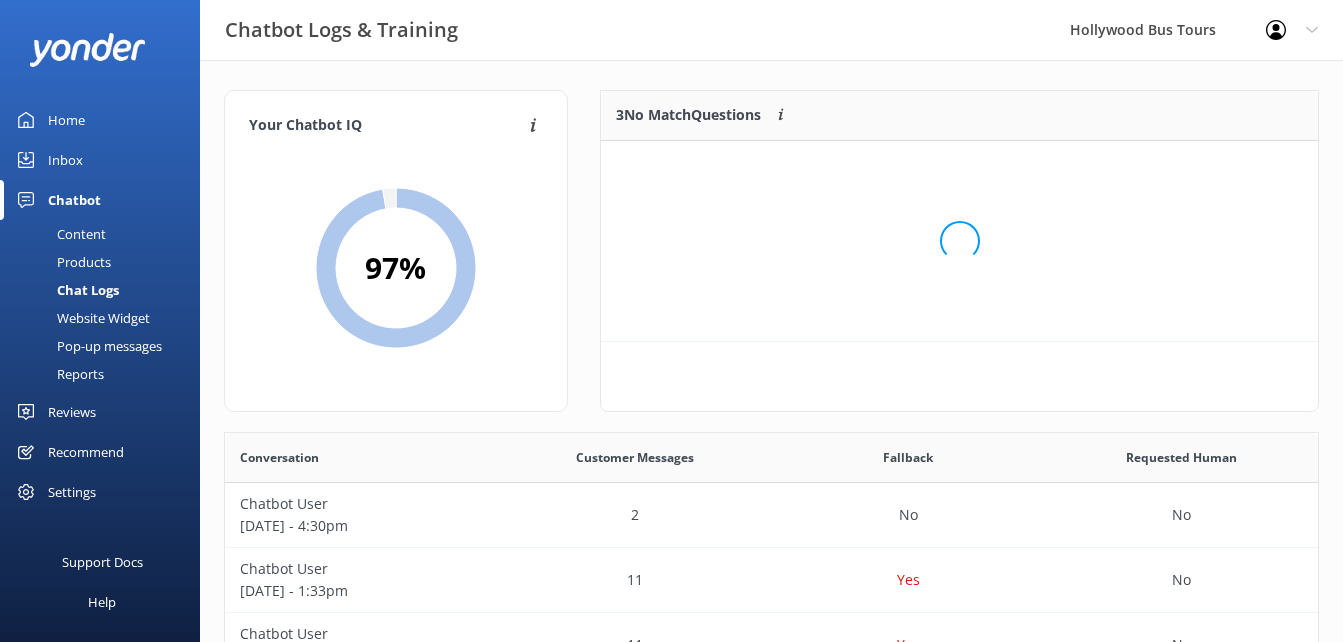 scroll, scrollTop: 186, scrollLeft: 703, axis: both 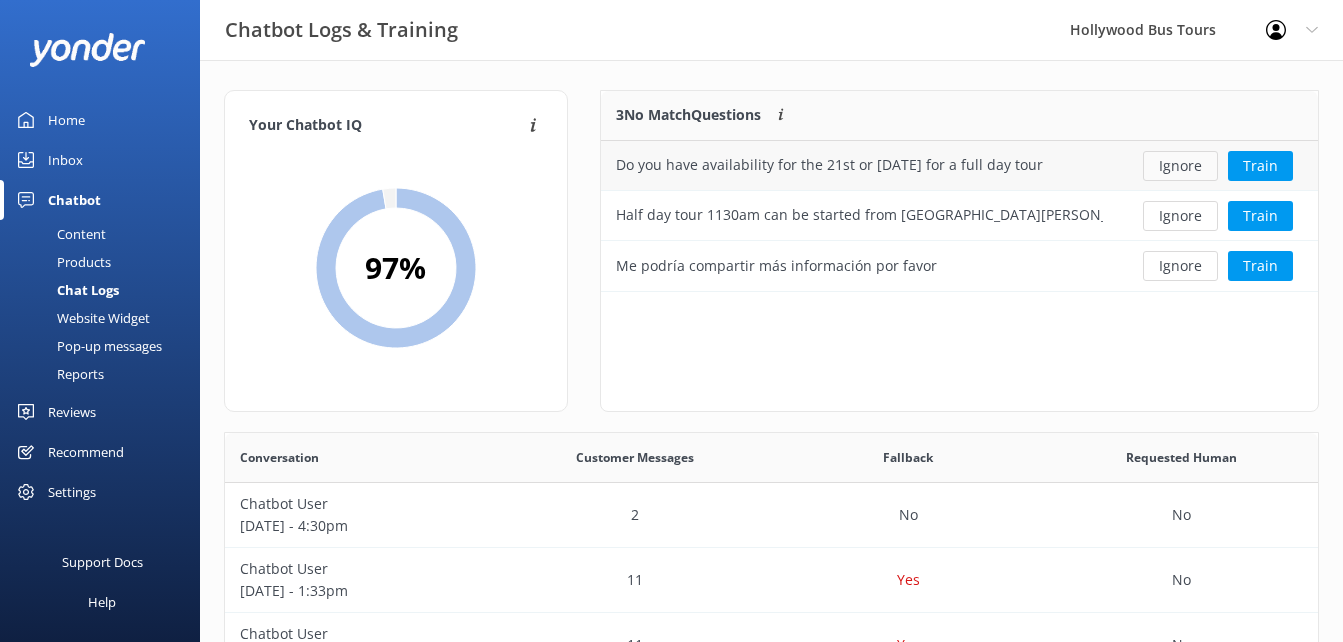 click on "Ignore" at bounding box center [1180, 166] 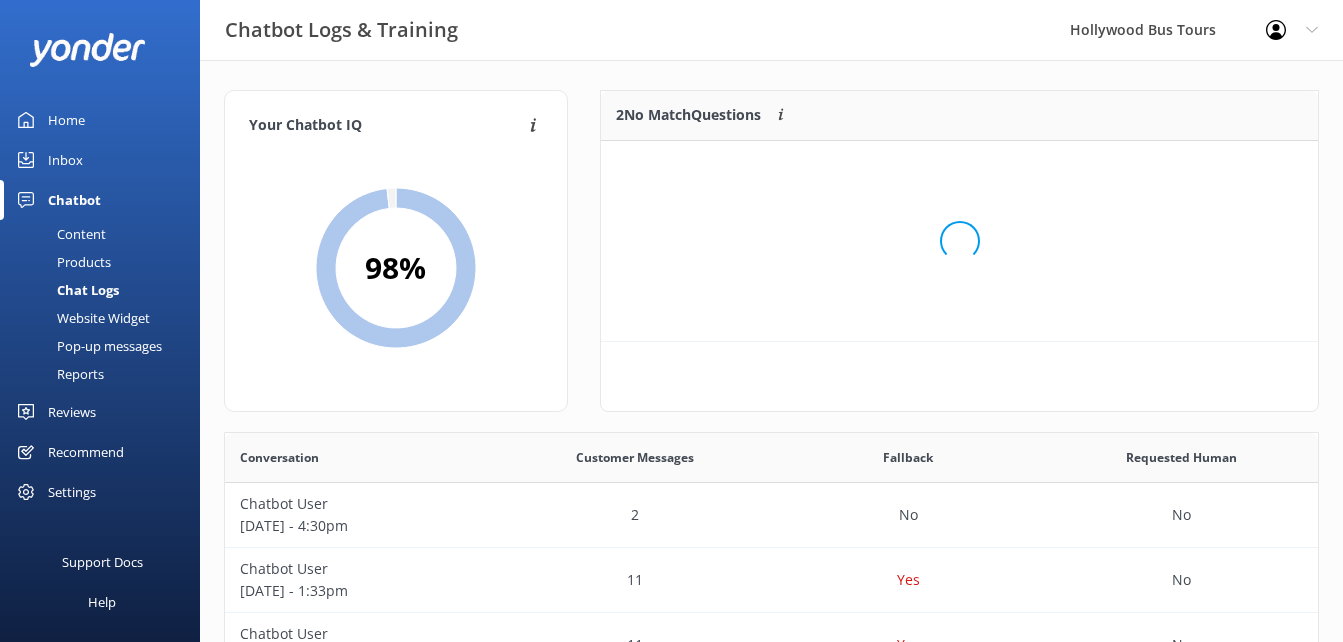 scroll, scrollTop: 16, scrollLeft: 16, axis: both 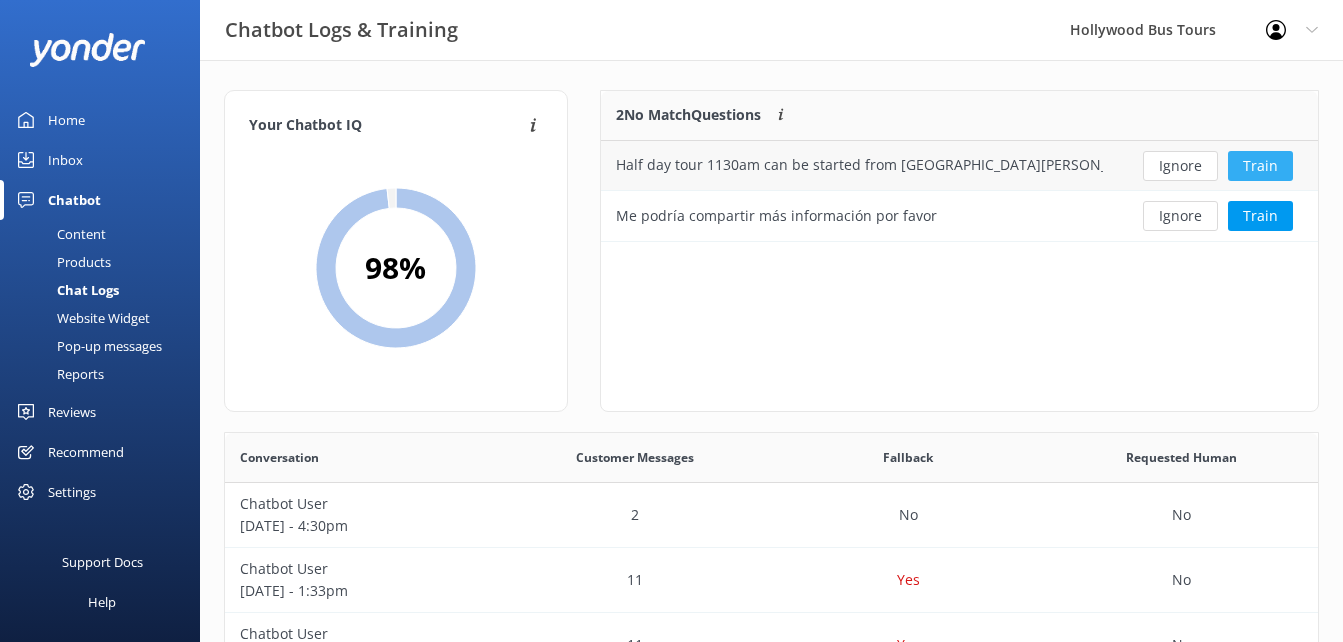 click on "Train" at bounding box center [1260, 166] 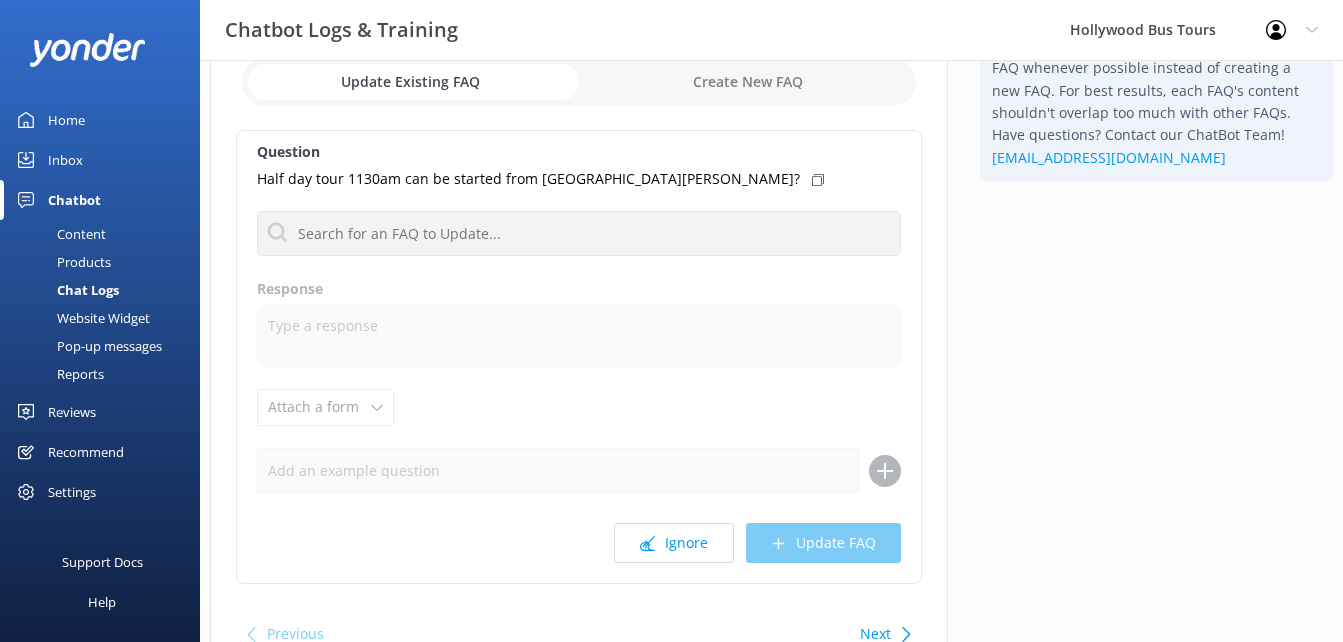 scroll, scrollTop: 0, scrollLeft: 0, axis: both 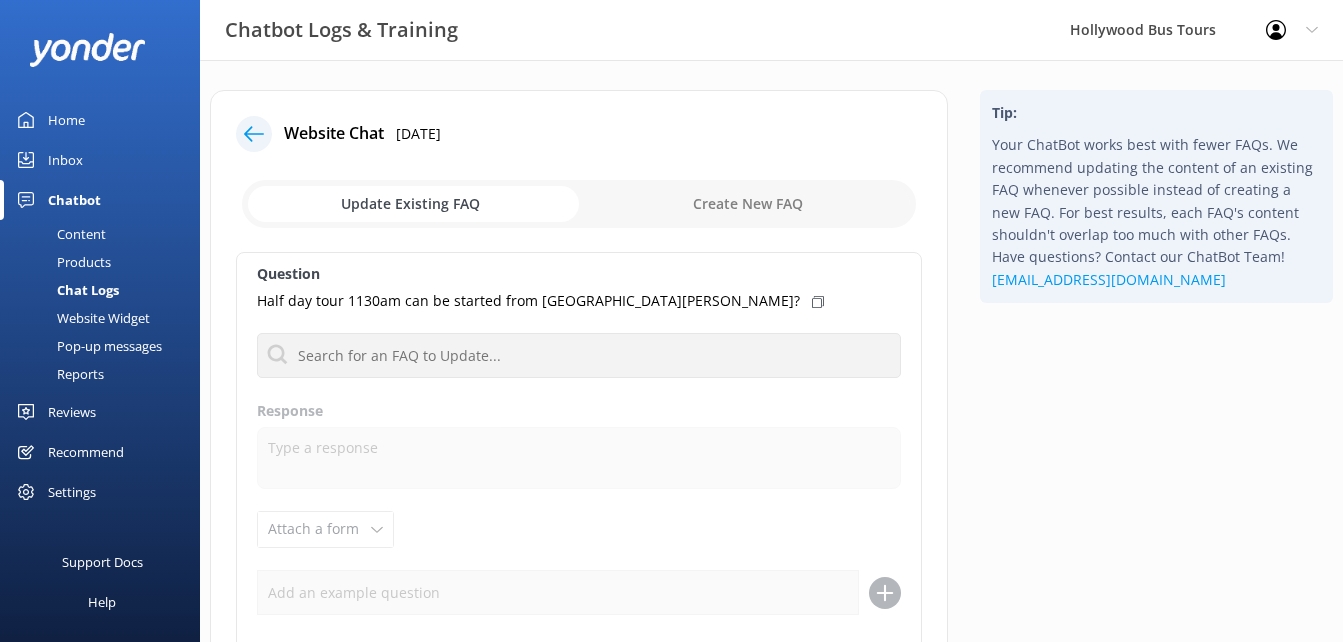 click at bounding box center [579, 204] 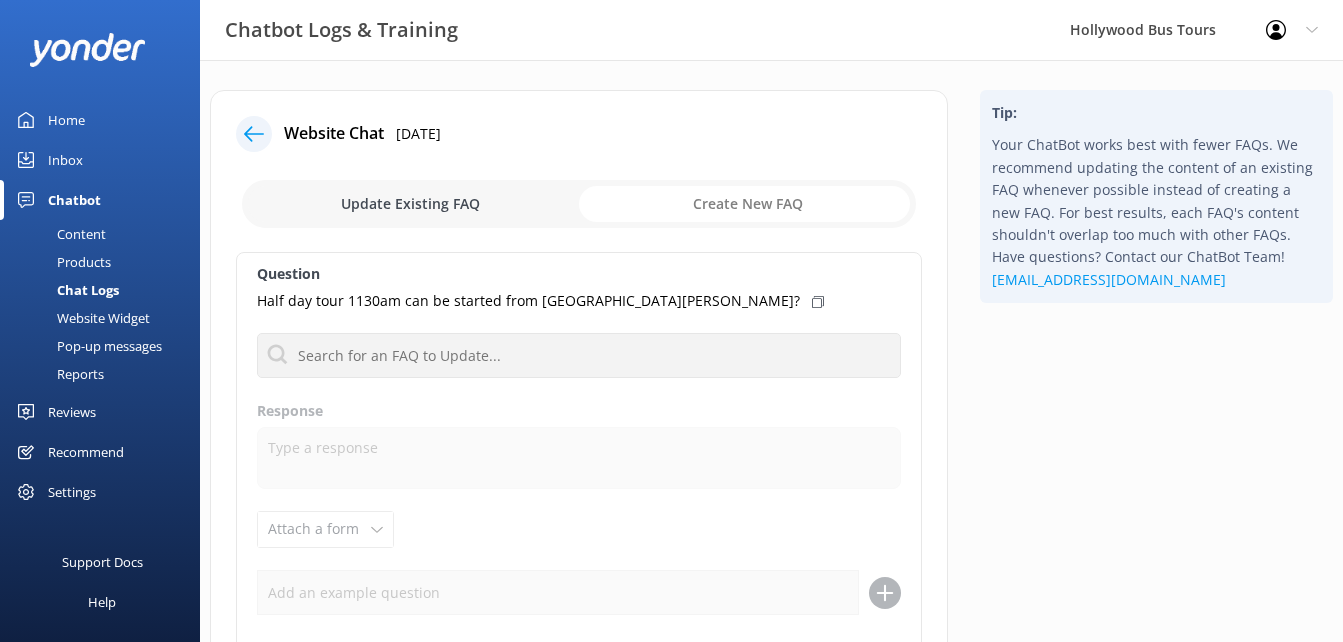 checkbox on "true" 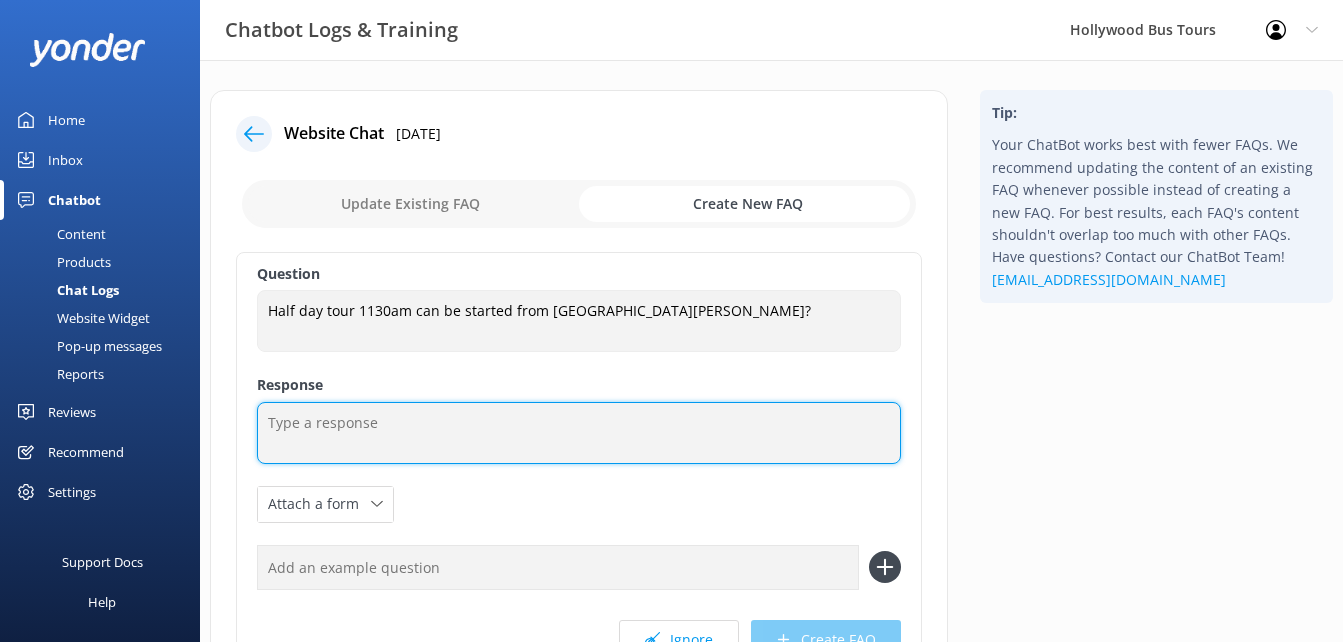 click at bounding box center [579, 433] 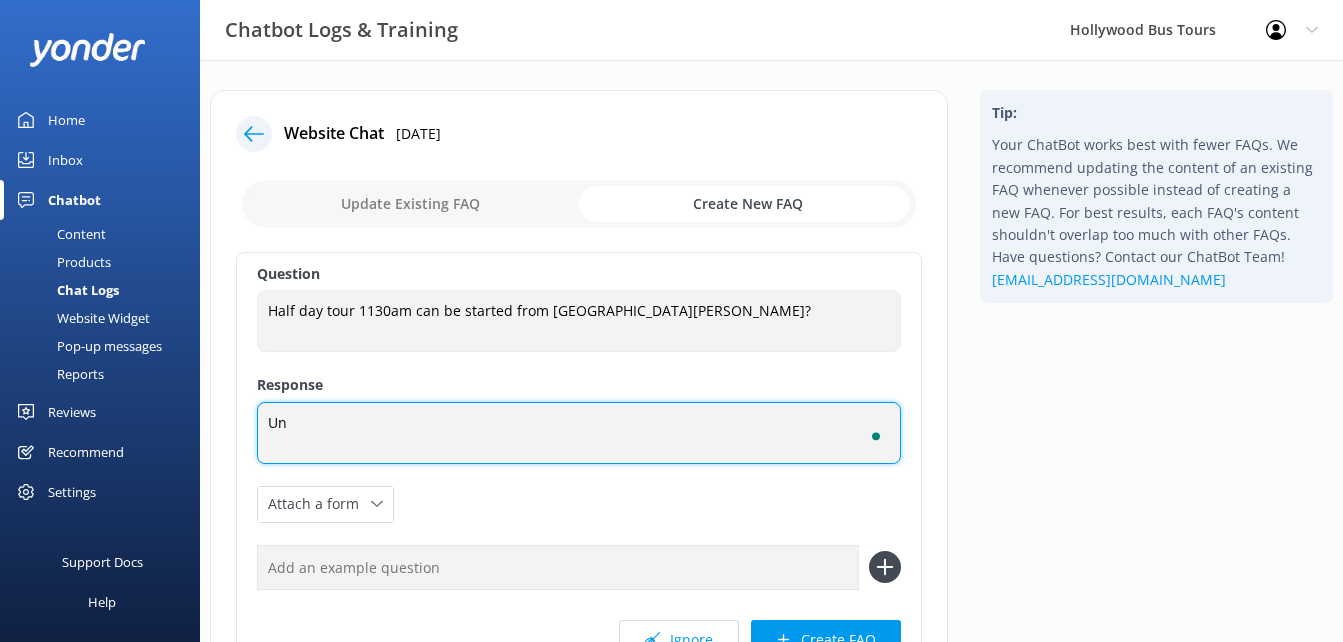 type on "U" 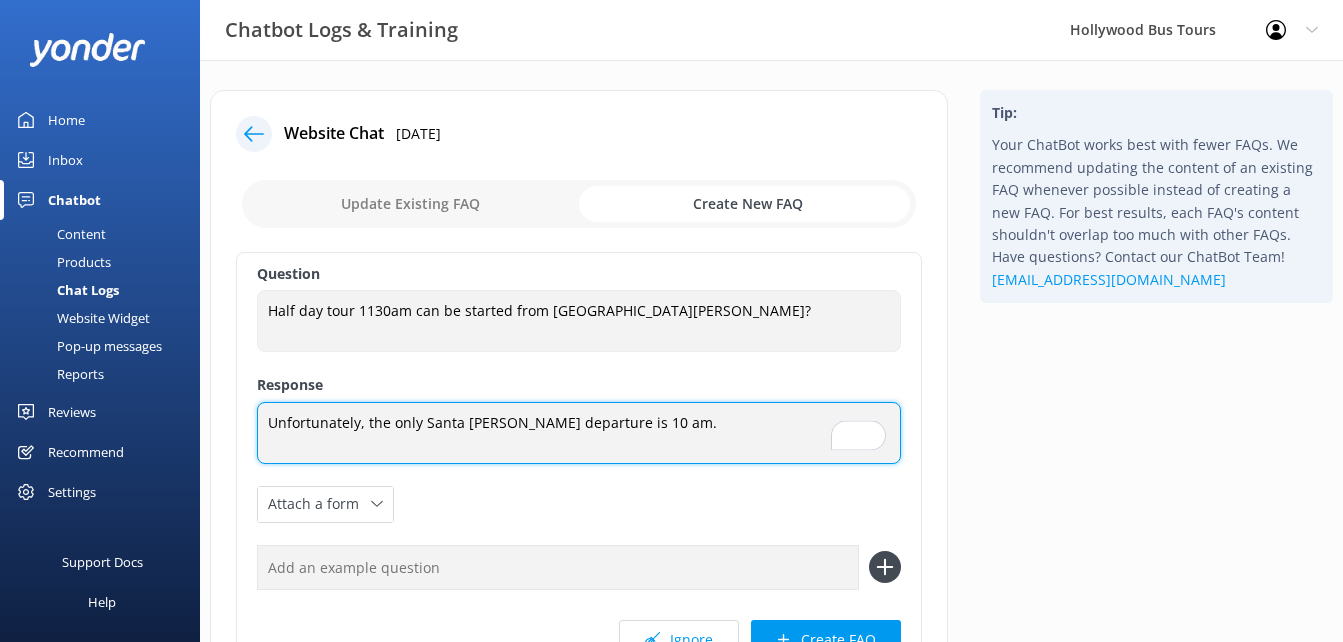 click on "Unfortunately, the only Santa [PERSON_NAME] departure is 10 am." at bounding box center (579, 433) 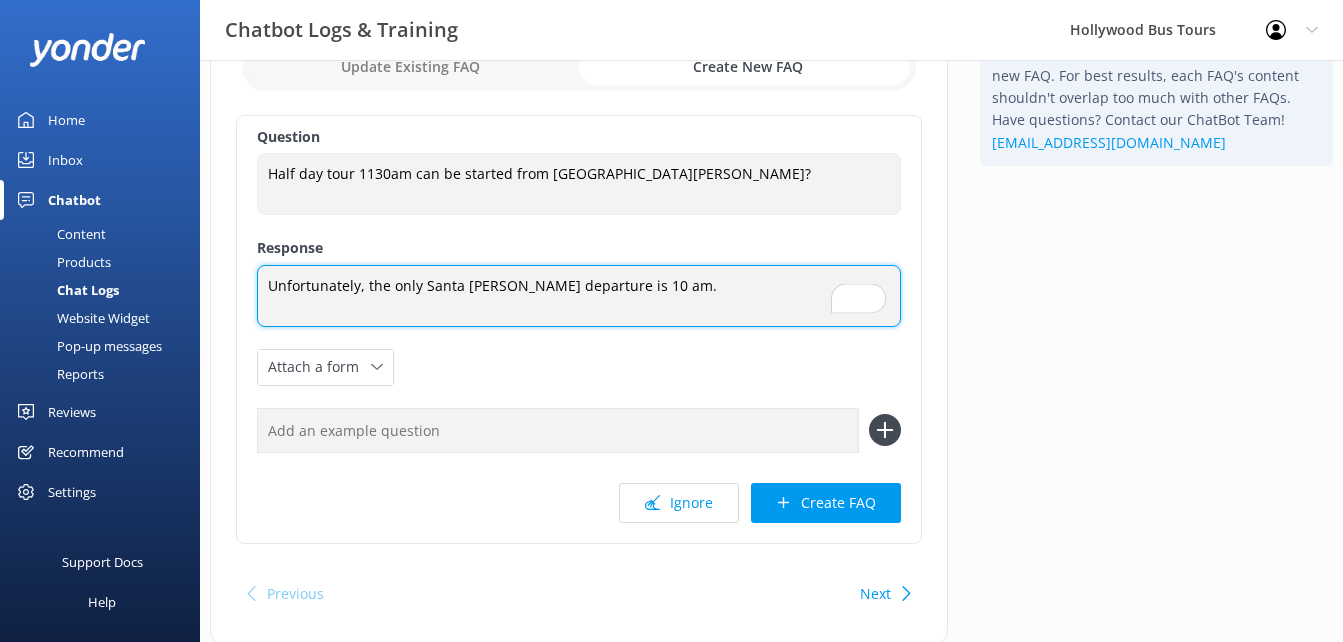 scroll, scrollTop: 138, scrollLeft: 0, axis: vertical 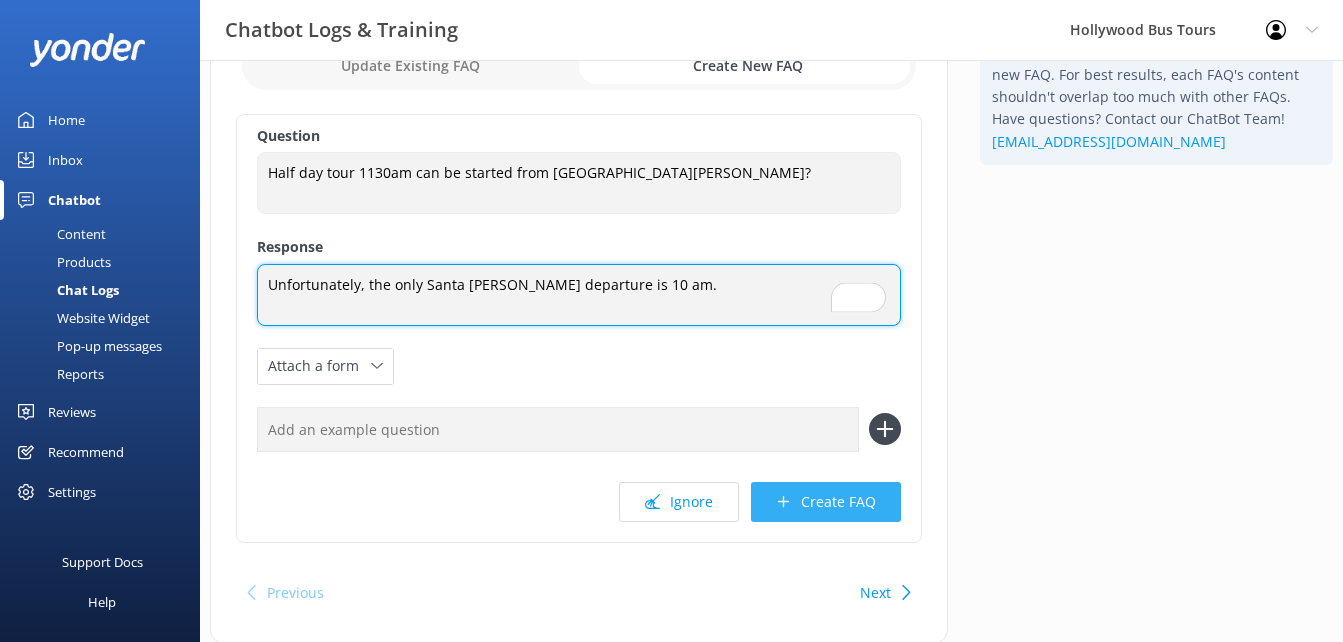 type on "Unfortunately, the only Santa [PERSON_NAME] departure is 10 am." 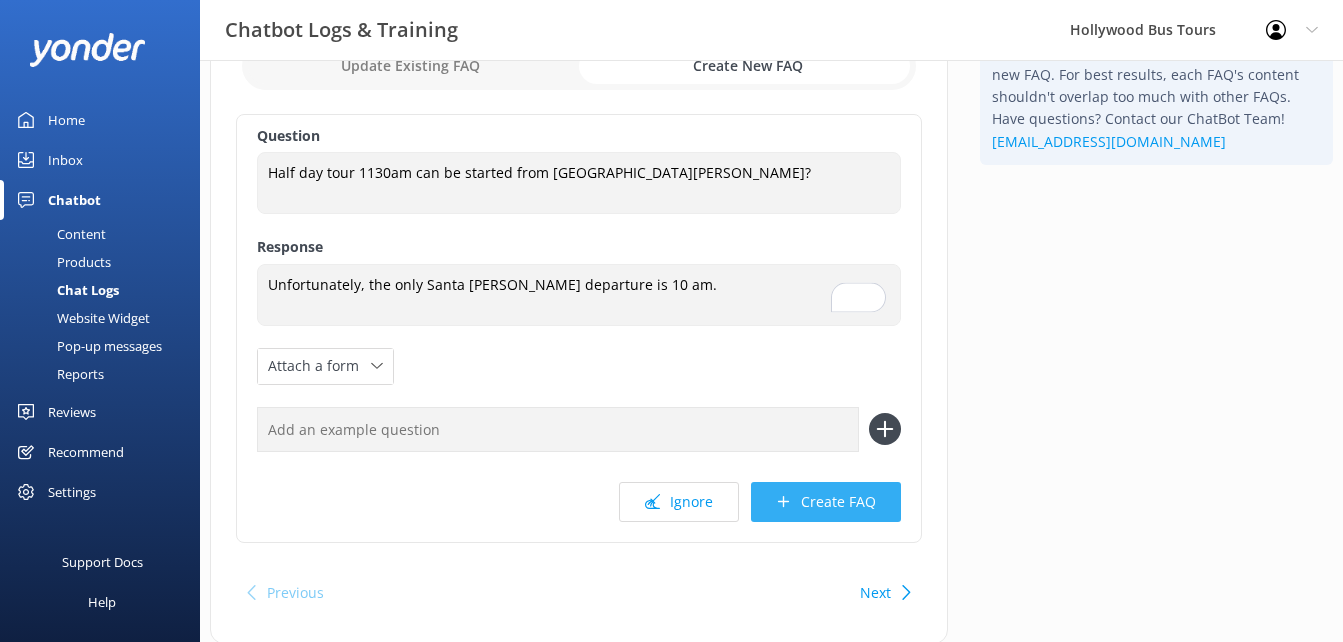 click on "Create FAQ" at bounding box center (826, 502) 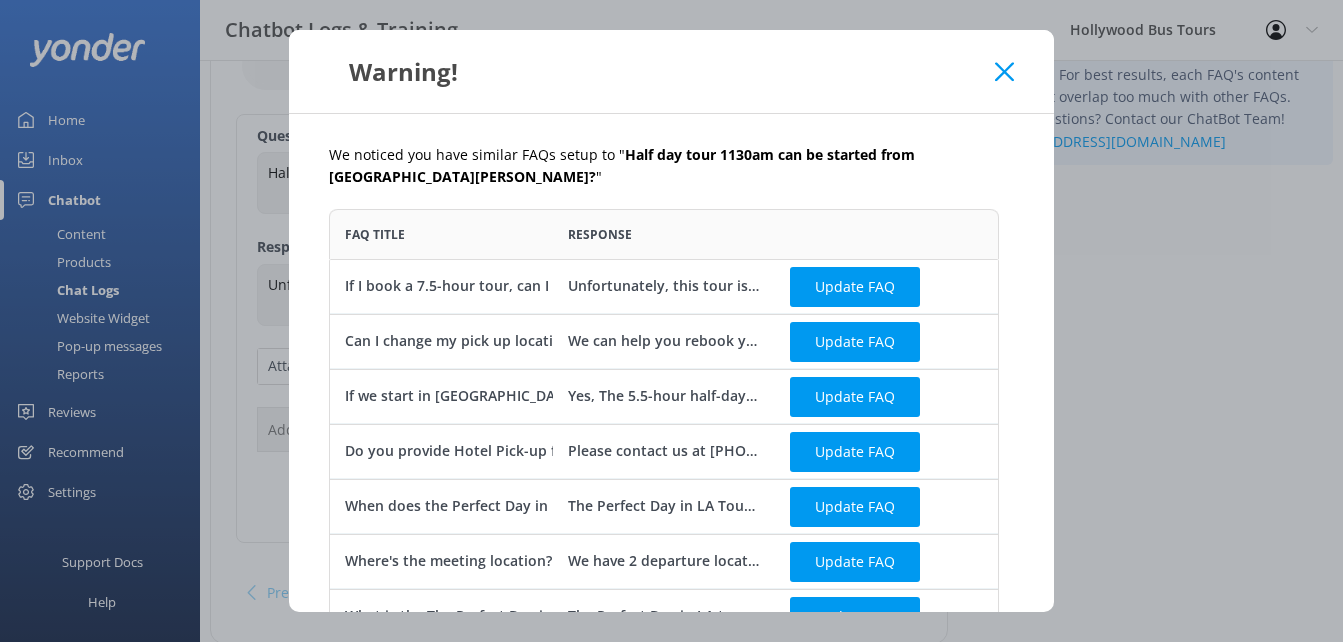 scroll, scrollTop: 16, scrollLeft: 16, axis: both 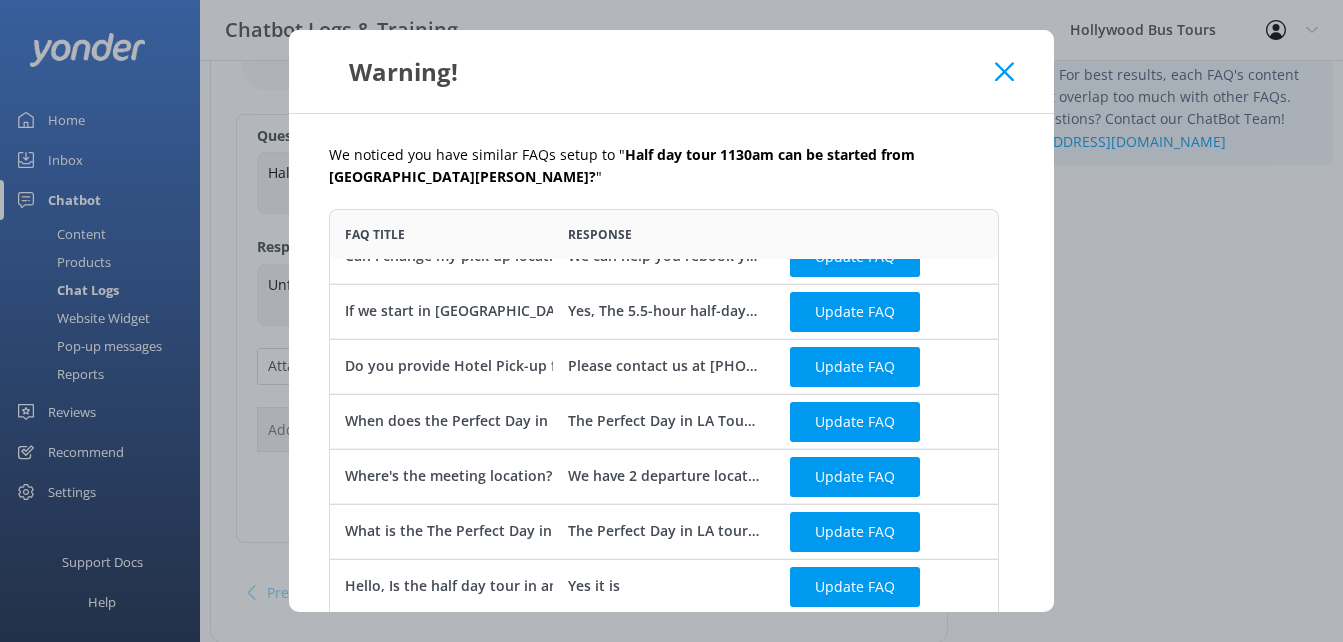 click 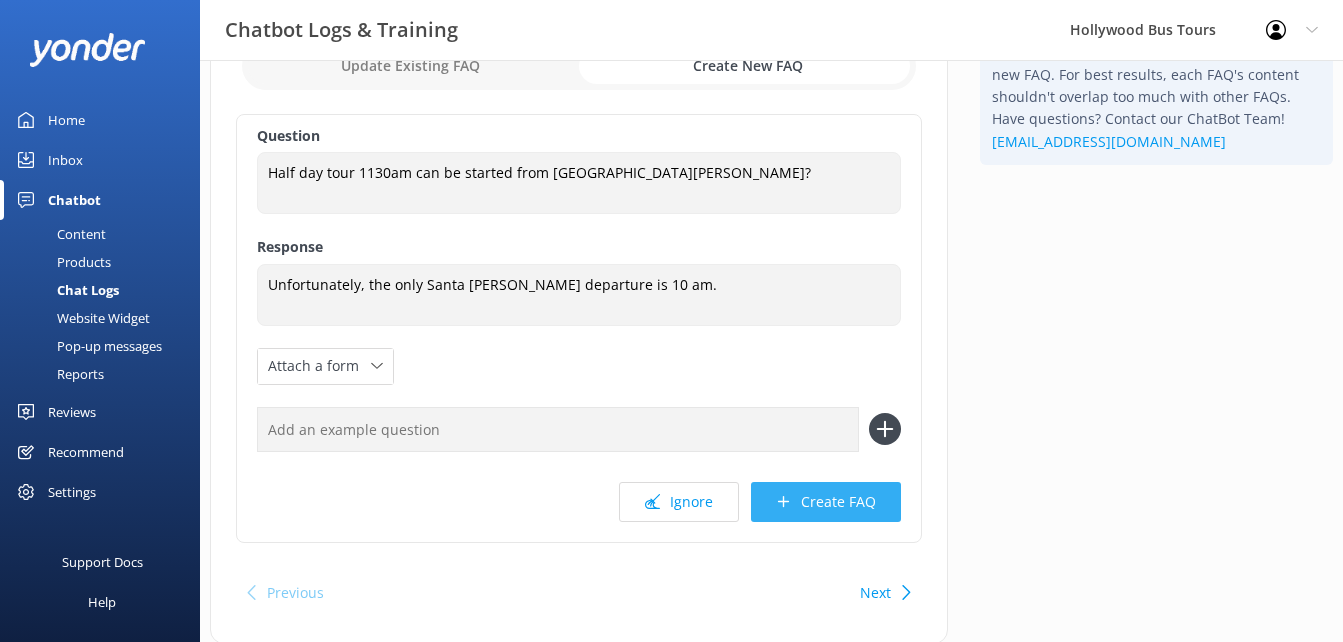 click on "Create FAQ" at bounding box center (826, 502) 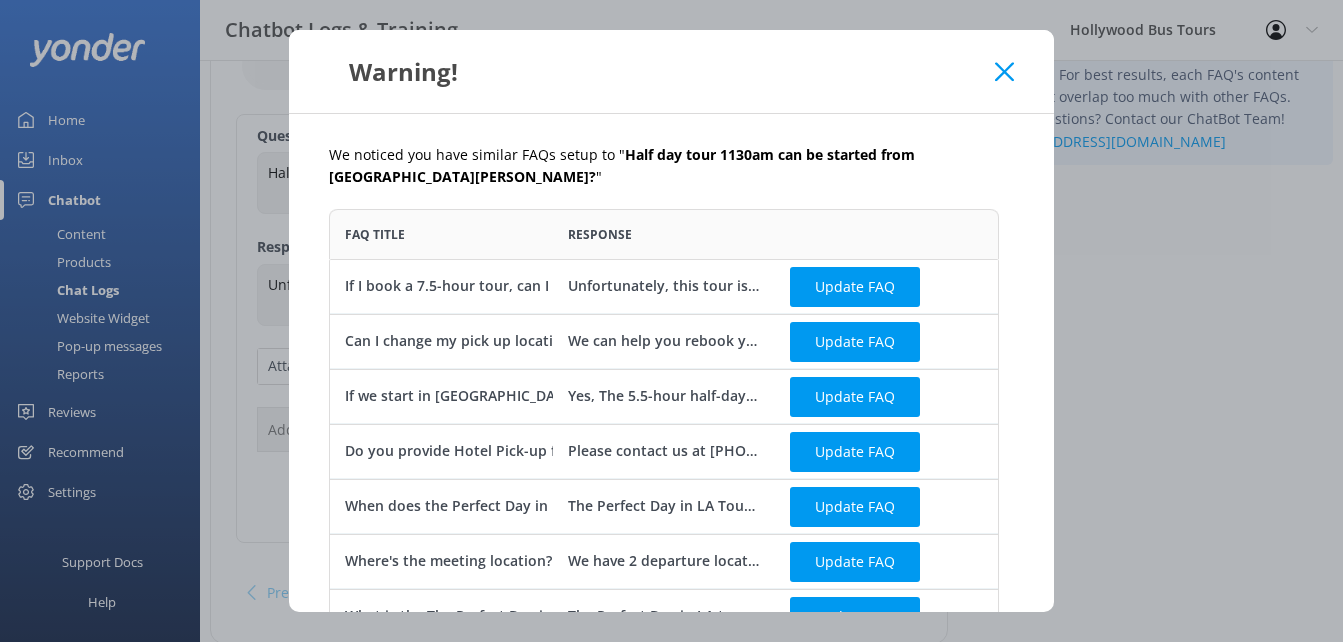 scroll, scrollTop: 16, scrollLeft: 16, axis: both 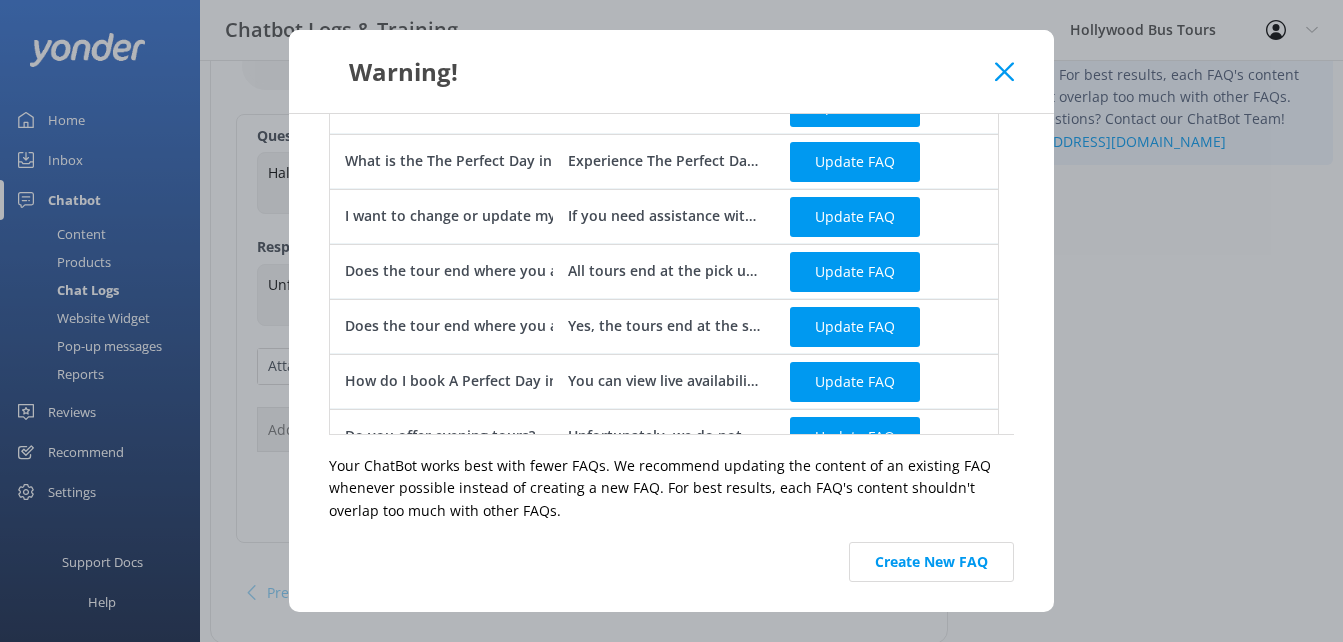 click on "We noticed you have similar FAQs setup to " Half day tour 1130am can be started from [GEOGRAPHIC_DATA][PERSON_NAME]? " FAQ Title Response If I book a 7.5-hour tour, can I depart from [GEOGRAPHIC_DATA][PERSON_NAME]? Unfortunately, this tour is unavailable from [GEOGRAPHIC_DATA][PERSON_NAME], you are welcome to give us a call at [PHONE_NUMBER], if you have any questions or concerns Update FAQ Can I change my pick up location We can help you rebook your reservation and change the pick-up location, provided it is done within the 24-hour cancellation period. Please give us a call at [PHONE_NUMBER] or send us a message at [EMAIL_ADDRESS][DOMAIN_NAME] for assistance. Update FAQ If we start in [GEOGRAPHIC_DATA] will we travel to [GEOGRAPHIC_DATA][PERSON_NAME]? Yes, The 5.5-hour half-day tour includes 45 minutes in [GEOGRAPHIC_DATA][PERSON_NAME]. Update FAQ Do you provide Hotel Pick-up from the [GEOGRAPHIC_DATA][PERSON_NAME]? Please contact us at [PHONE_NUMBER] for pick up information Update FAQ When does the Perfect Day in LA Tour start? Update FAQ Where's the meeting location? Update FAQ Update FAQ Yes it is" at bounding box center [671, 363] 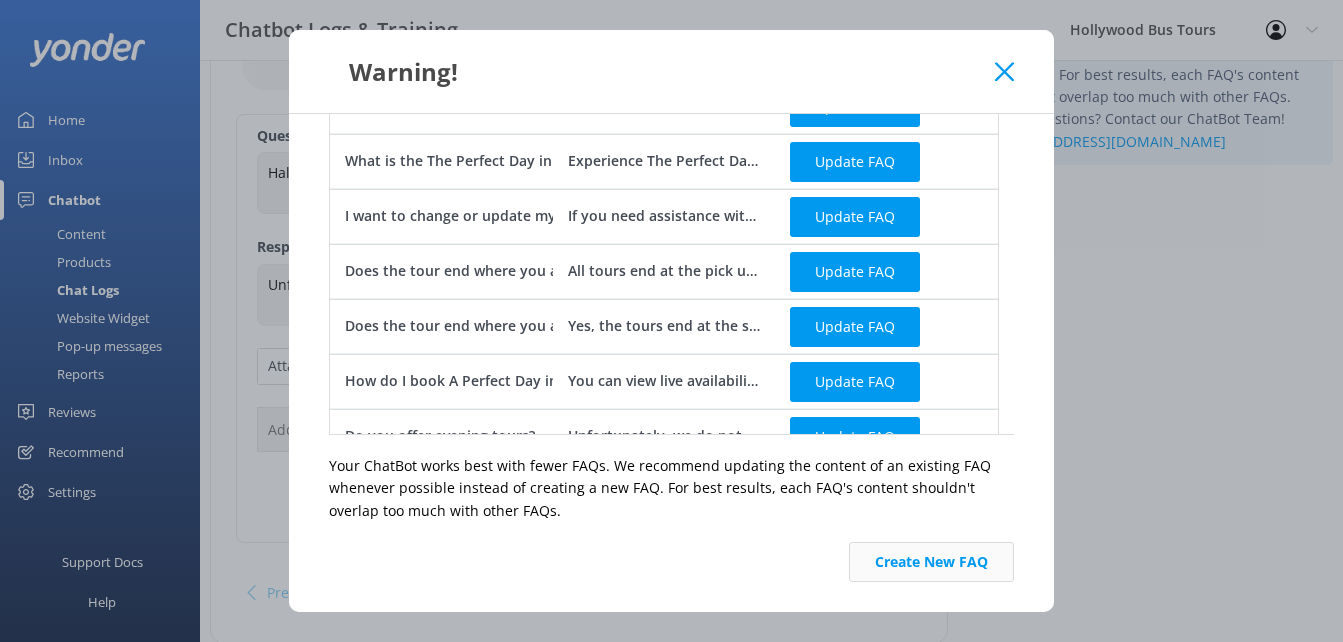 click on "Create New FAQ" at bounding box center (931, 562) 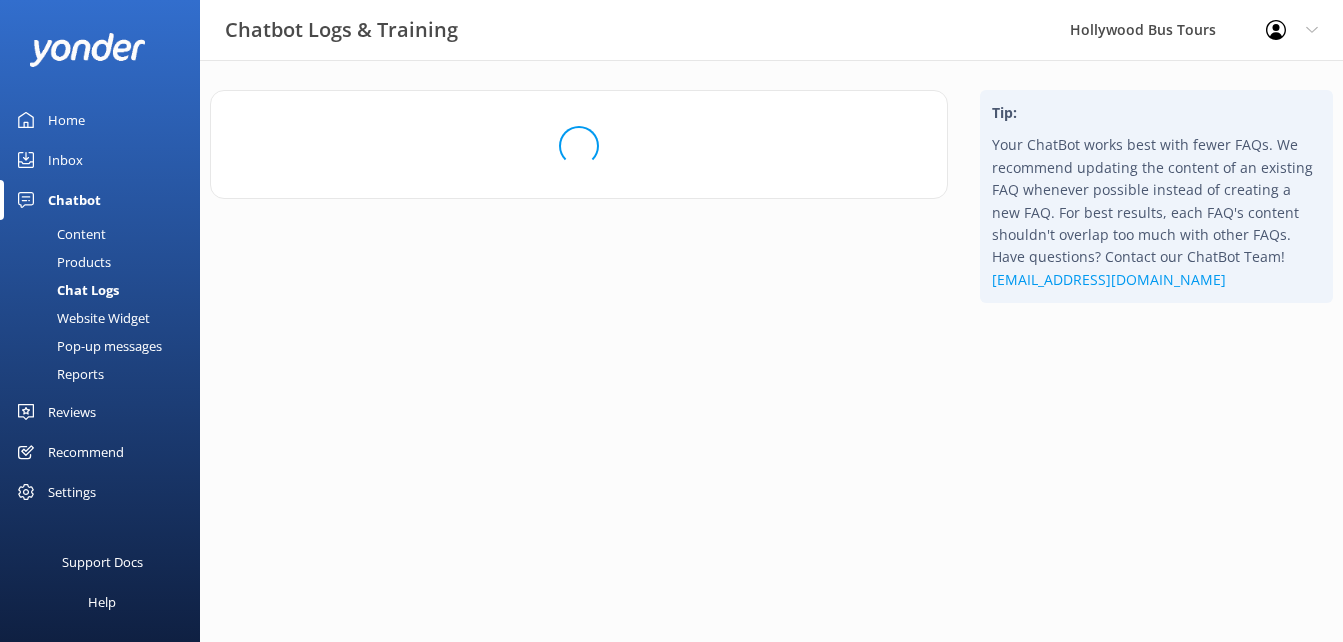 scroll, scrollTop: 0, scrollLeft: 0, axis: both 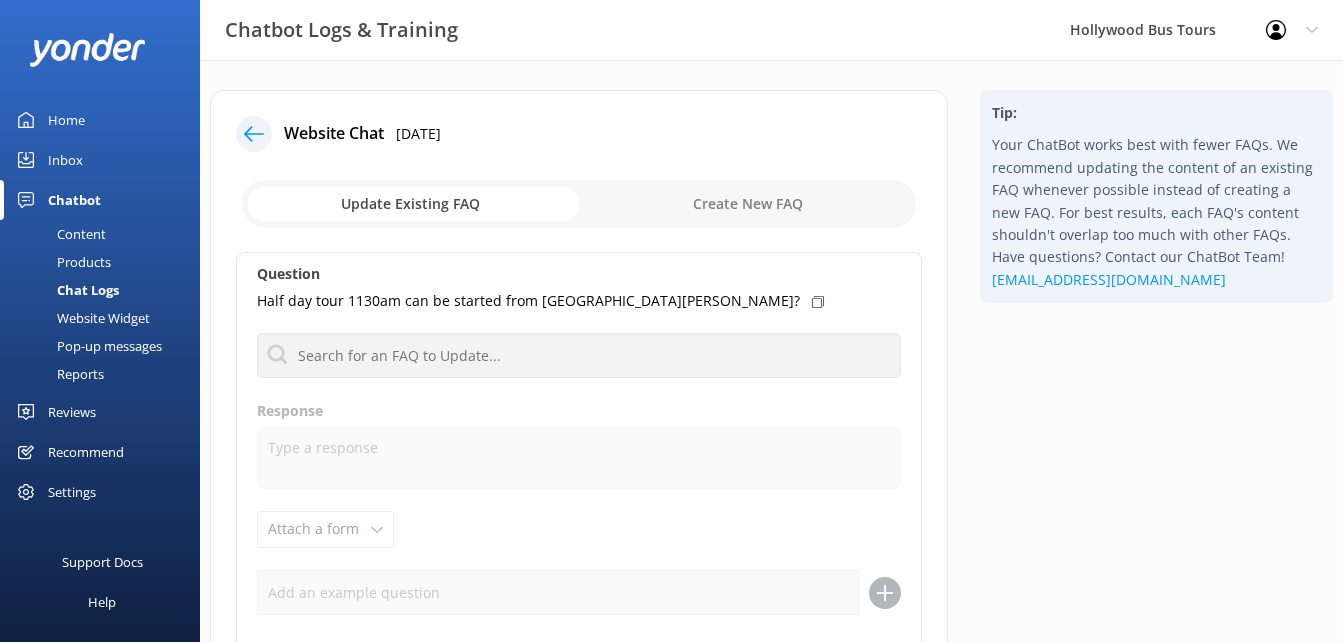 click on "Chatbot" at bounding box center (74, 200) 